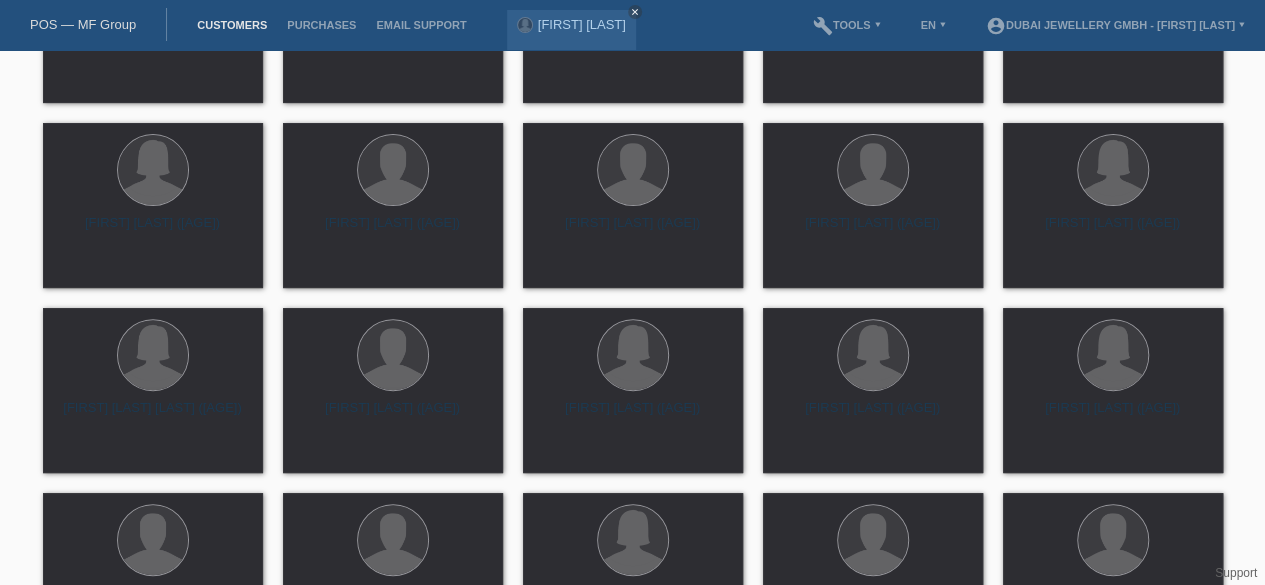 scroll, scrollTop: 0, scrollLeft: 0, axis: both 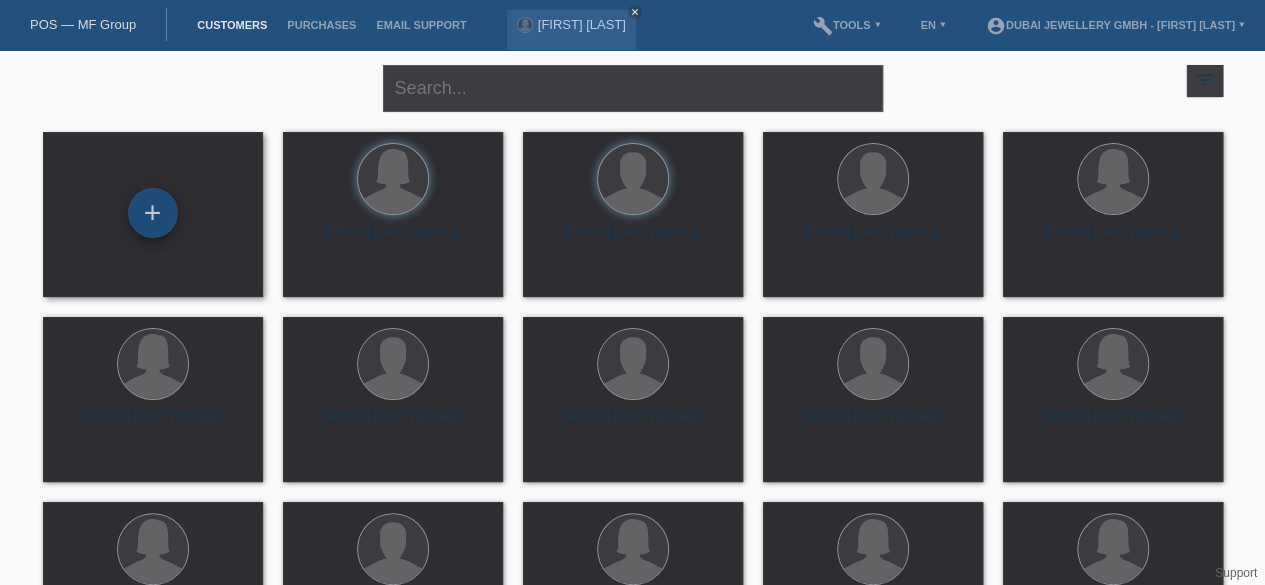 click on "+" at bounding box center (153, 213) 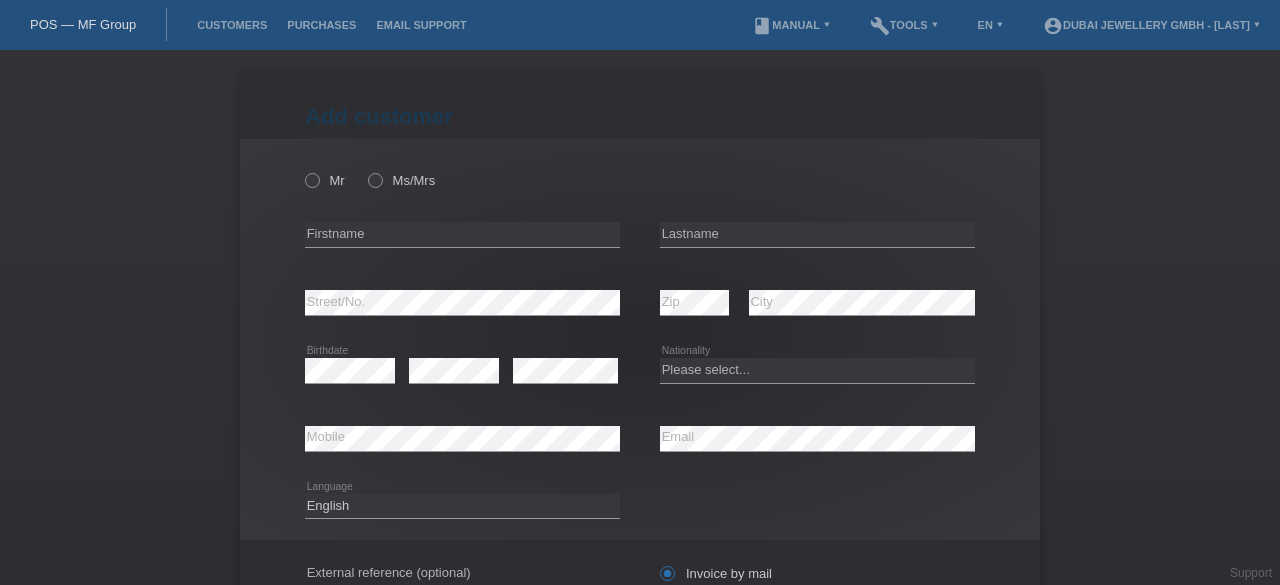 scroll, scrollTop: 0, scrollLeft: 0, axis: both 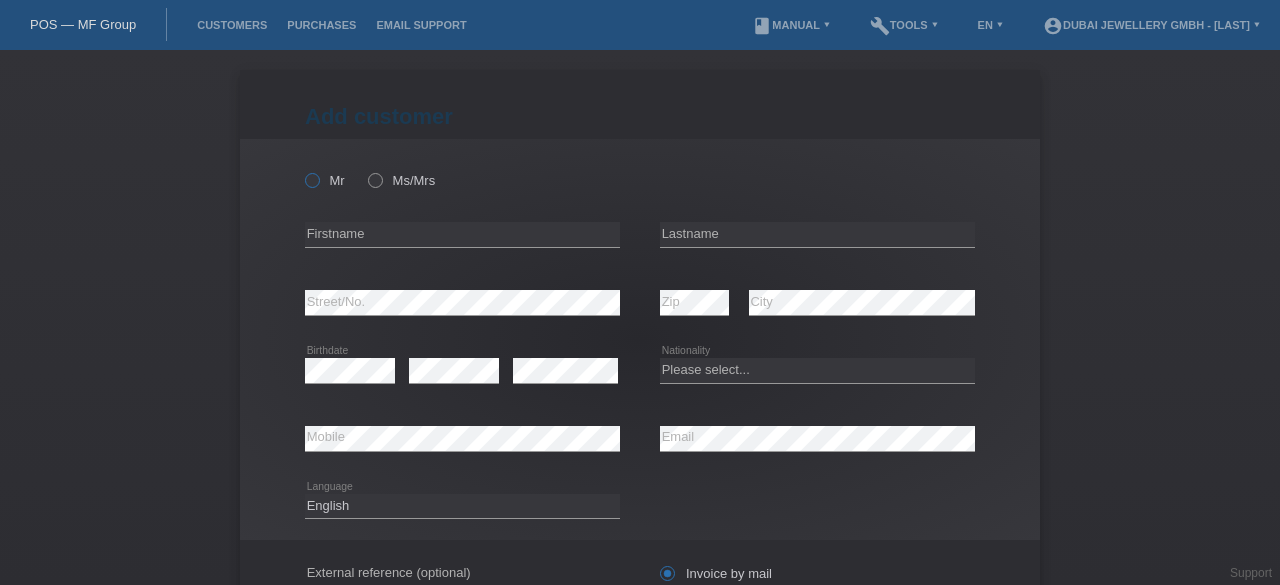click on "Mr" at bounding box center (325, 180) 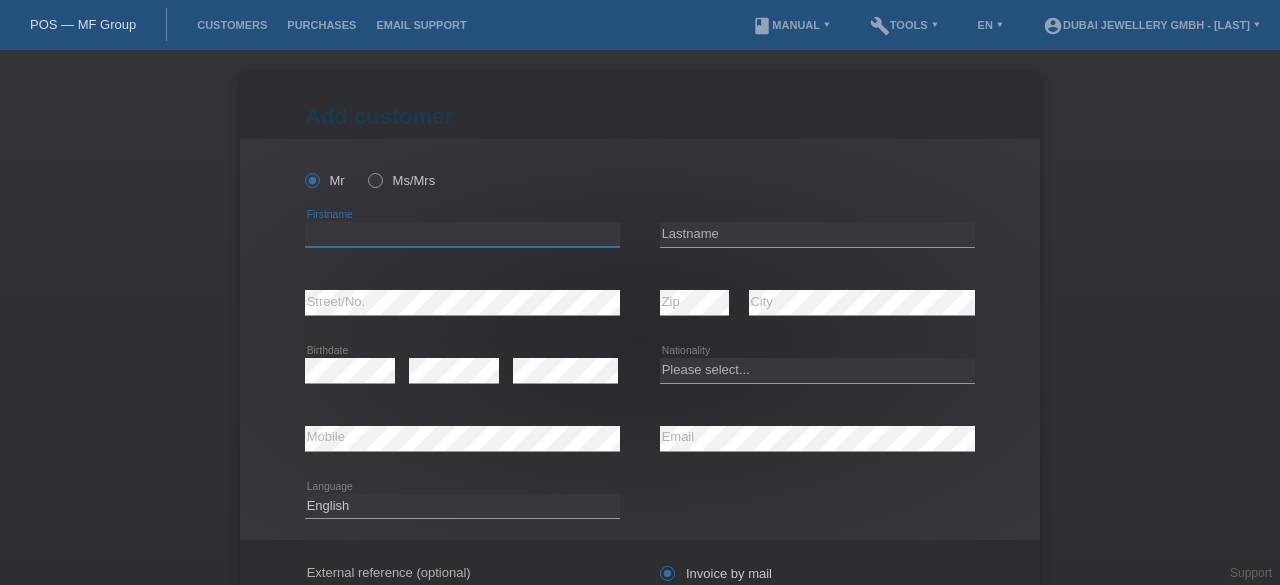 click at bounding box center (462, 234) 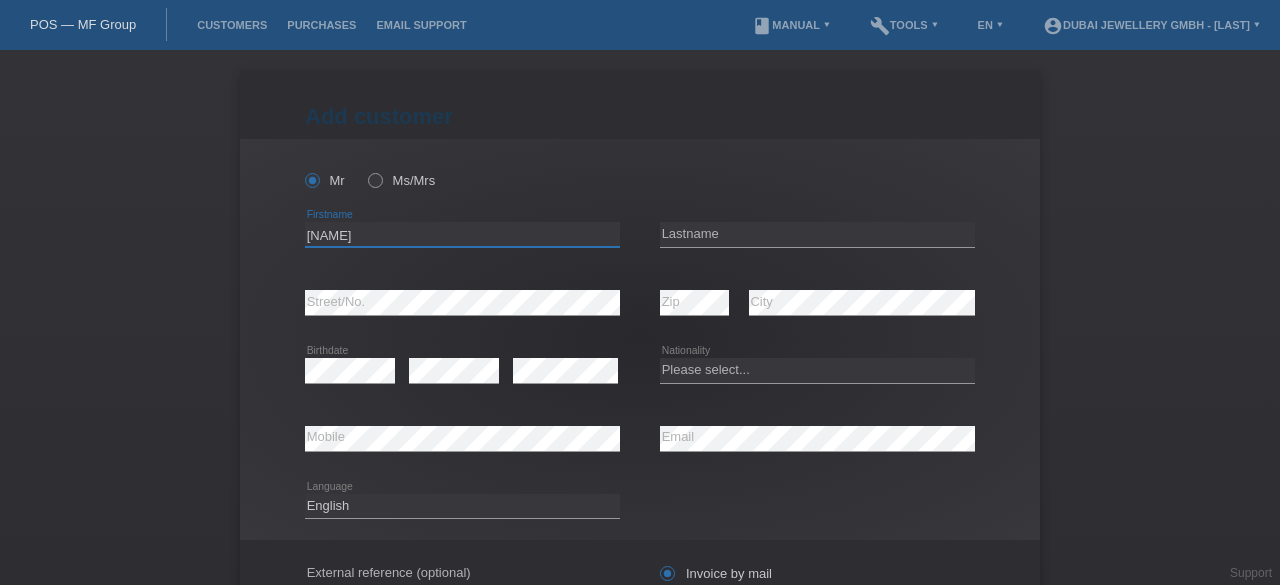 type on "[FIRST]" 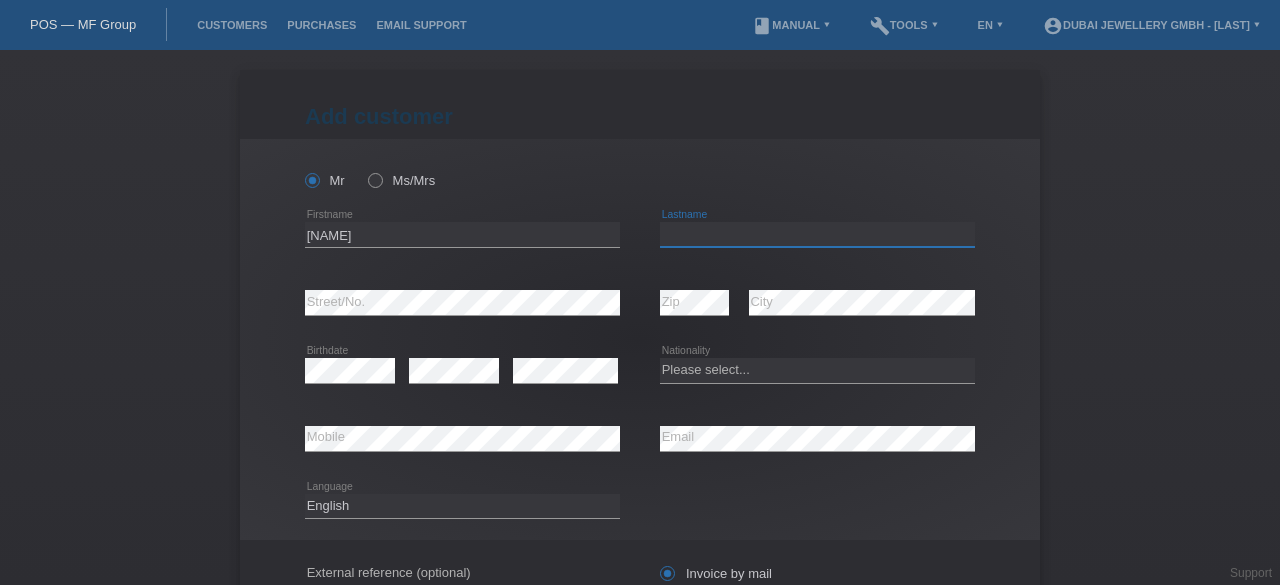 click at bounding box center (817, 234) 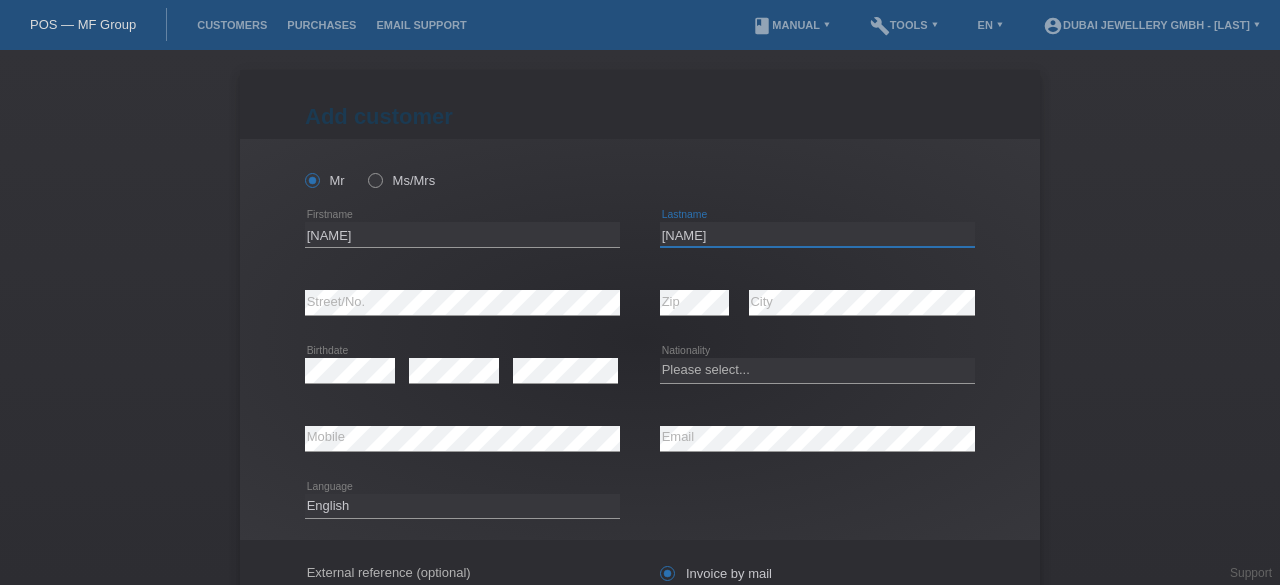 type on "[LAST]" 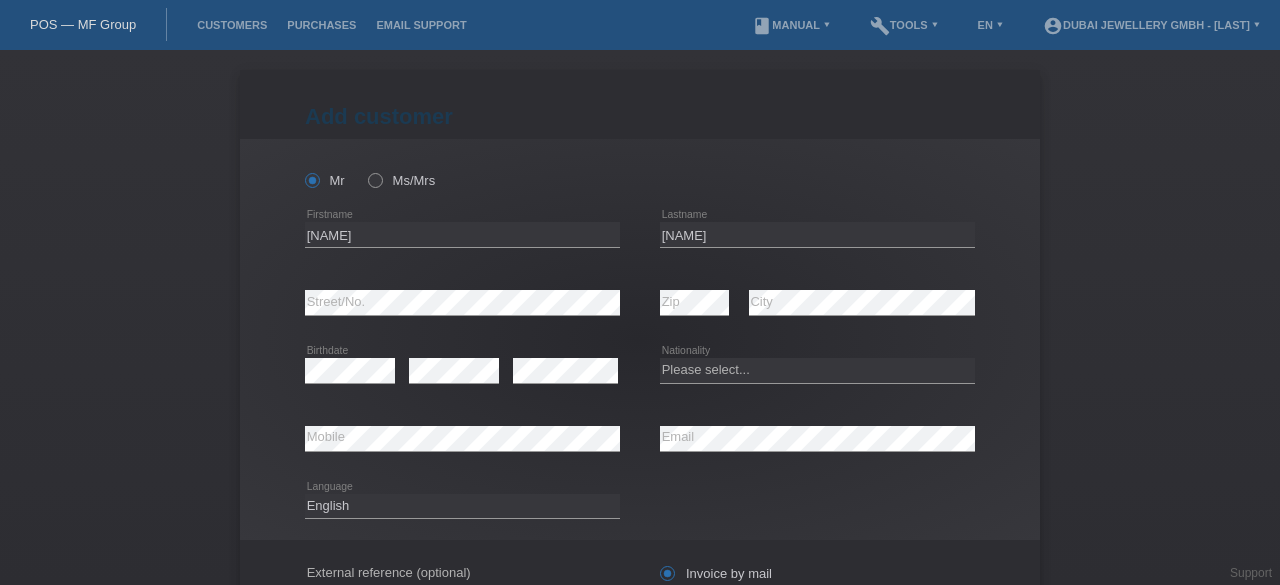 click on "Mr
Ms/Mrs" at bounding box center [462, 180] 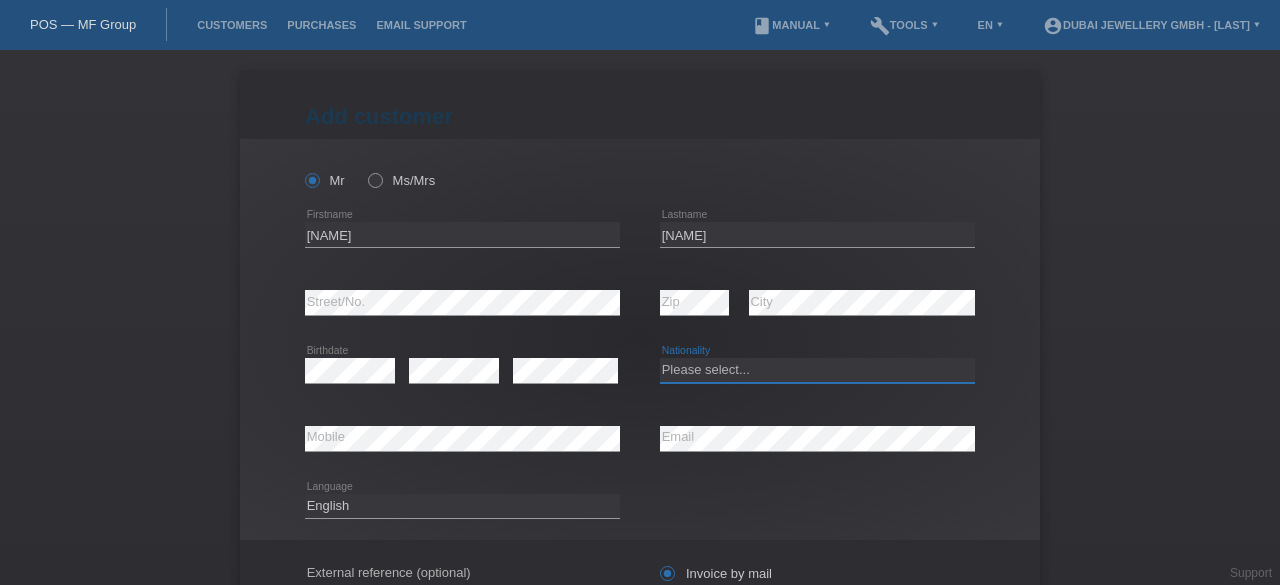 click on "Please select...
Switzerland
Austria
Germany
Liechtenstein
------------
Afghanistan
Åland Islands
Albania
Algeria
American Samoa Andorra Angola Anguilla Antarctica Antigua and Barbuda Argentina Armenia" at bounding box center [817, 370] 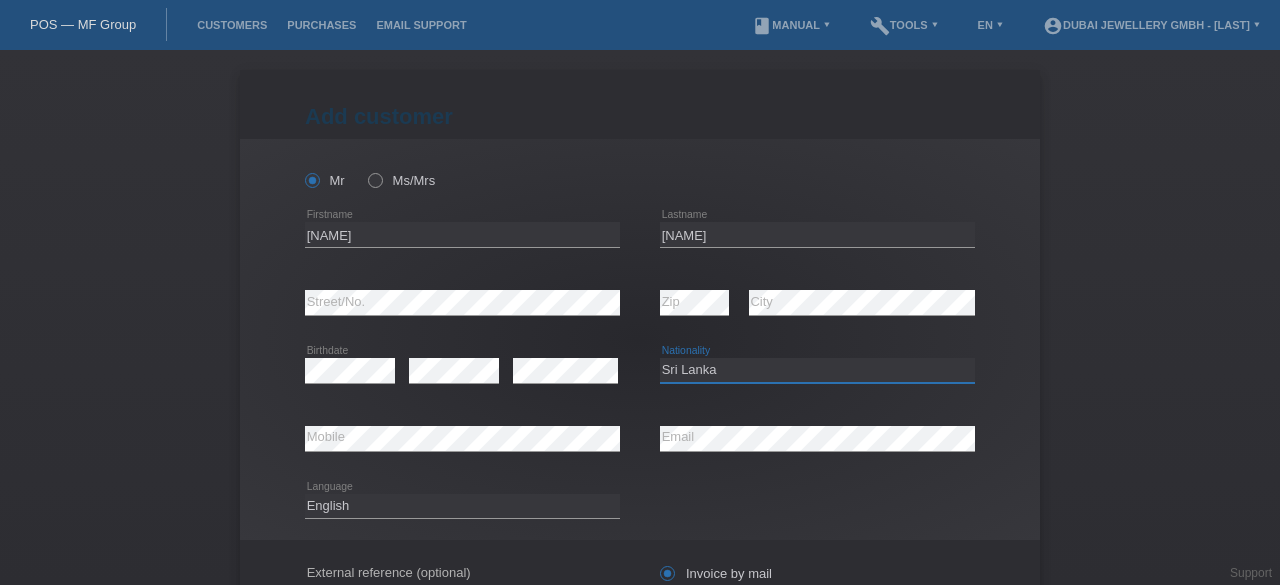 click on "Please select...
Switzerland
Austria
Germany
Liechtenstein
------------
Afghanistan
Åland Islands
Albania
Algeria
American Samoa Andorra Angola Anguilla Antarctica Antigua and Barbuda Argentina Armenia" at bounding box center [817, 370] 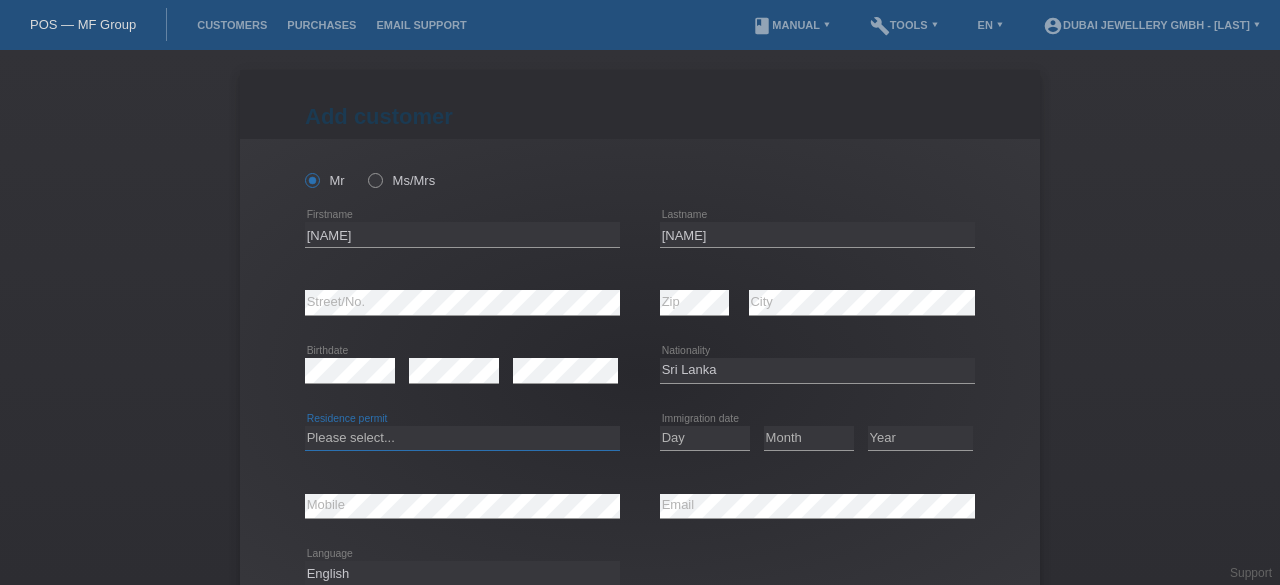 click on "Please select...
C
B
B - Refugee status
Other" at bounding box center [462, 438] 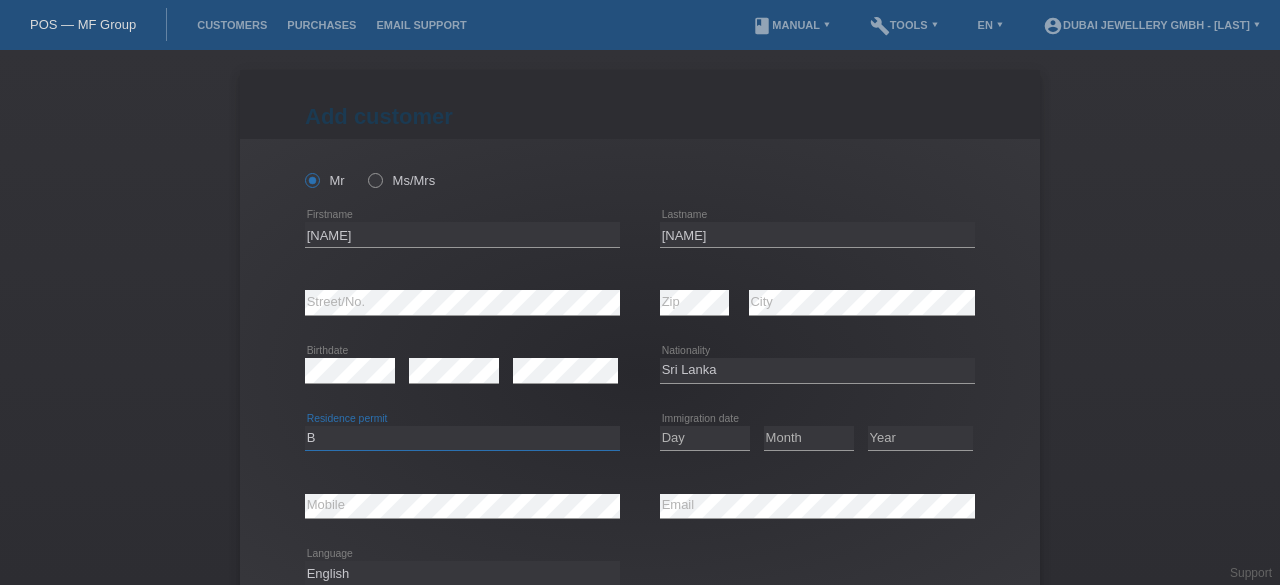 click on "Please select...
C
B
B - Refugee status
Other" at bounding box center (462, 438) 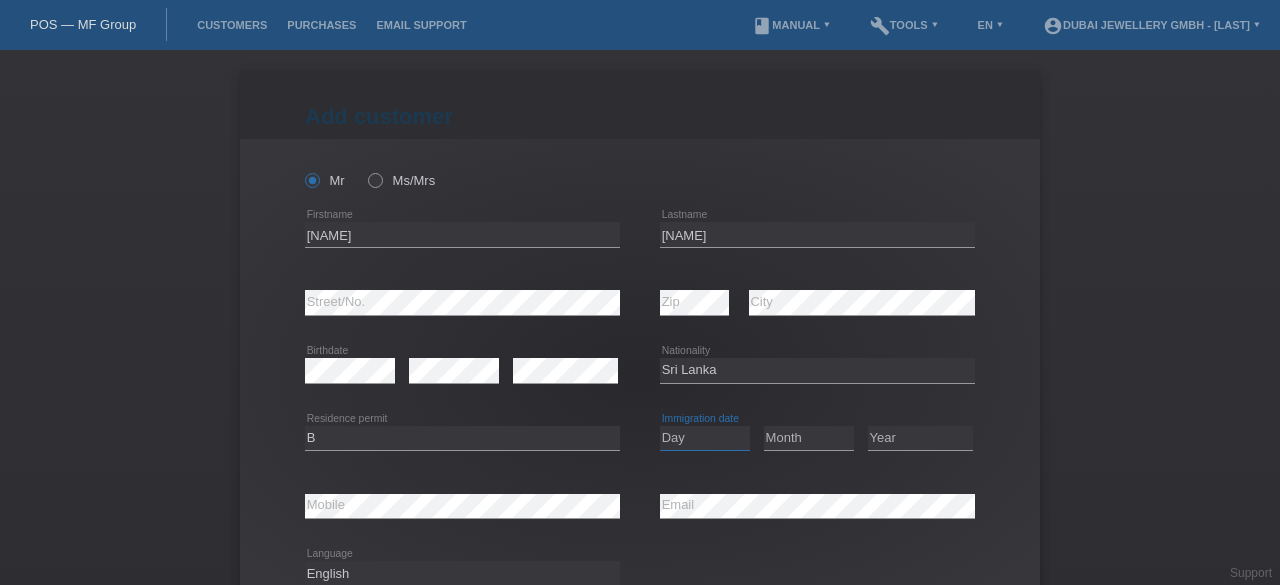 click on "Day
01
02
03
04
05
06
07
08
09
10 11" at bounding box center [705, 438] 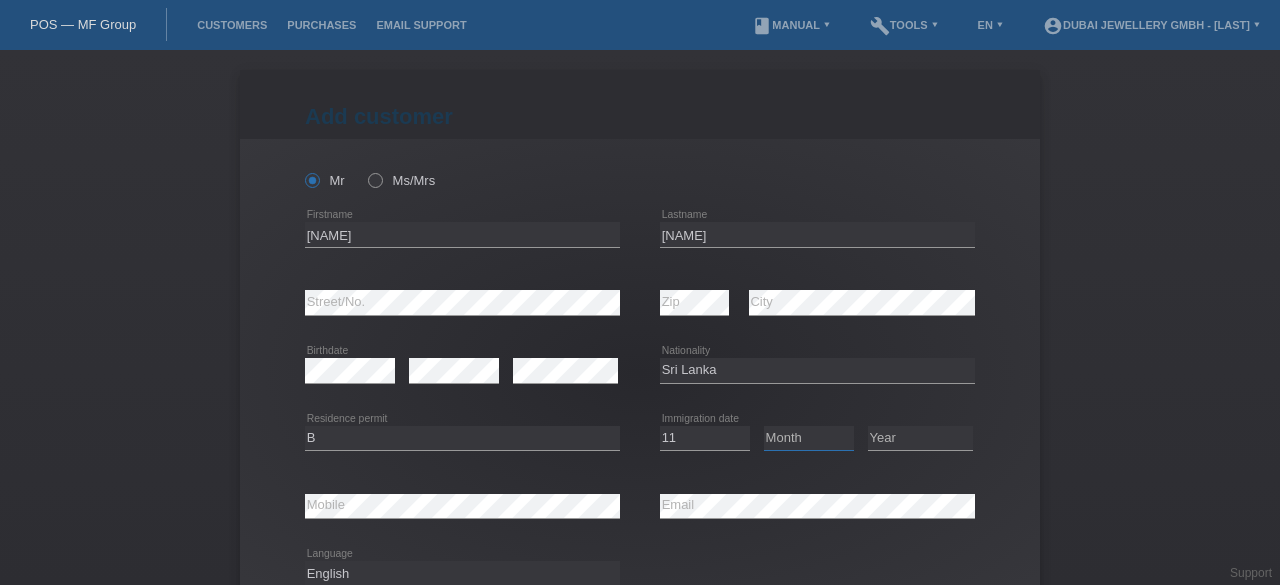 click on "Month
01
02
03
04
05
06
07
08
09
10 11" at bounding box center [809, 438] 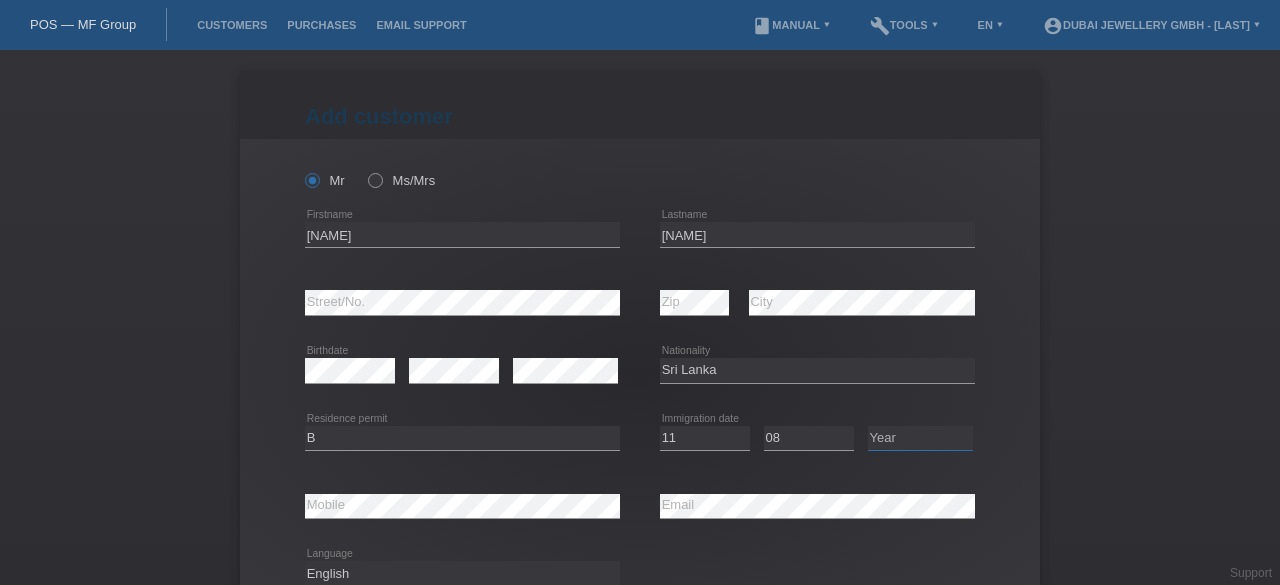 click on "Year
2025
2024
2023
2022
2021
2020
2019
2018
2017 2016 2015 2014 2013 2012 2011 2010 2009 2008 2007 2006 2005 2004 2003 2002 2001" at bounding box center [920, 438] 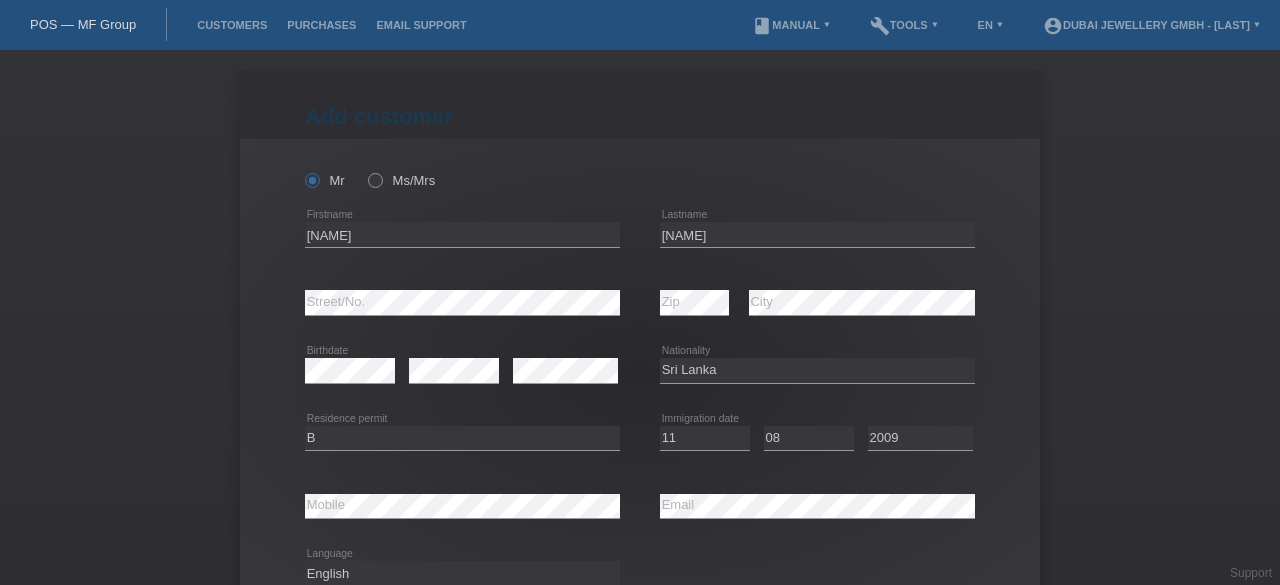 click on "error
Mobile" at bounding box center (462, 506) 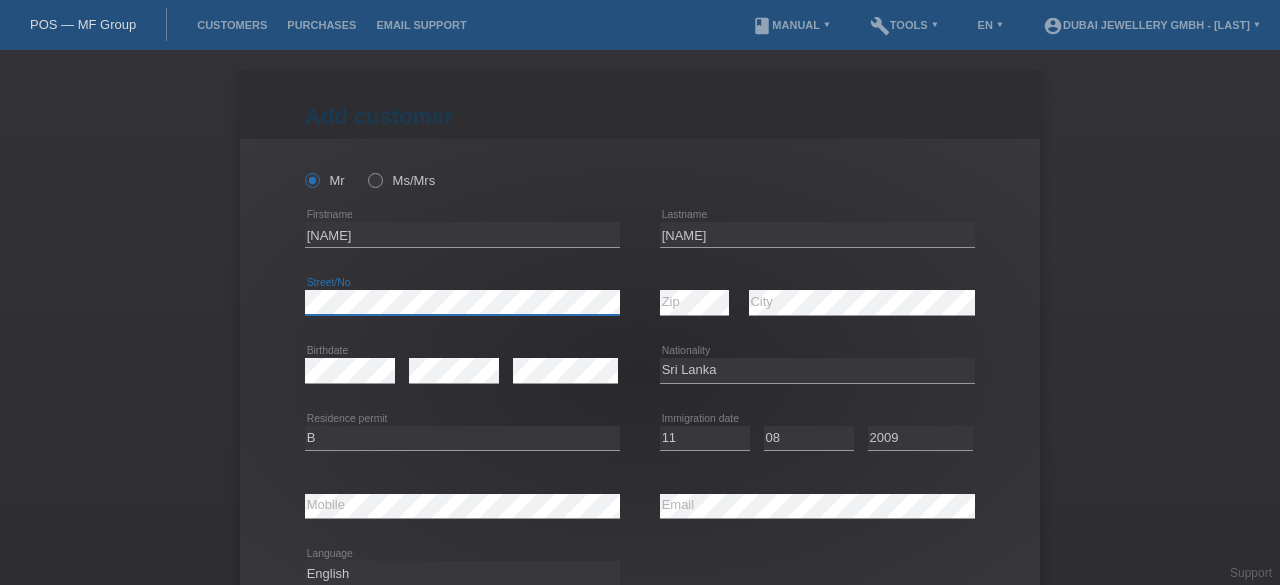 scroll, scrollTop: 249, scrollLeft: 0, axis: vertical 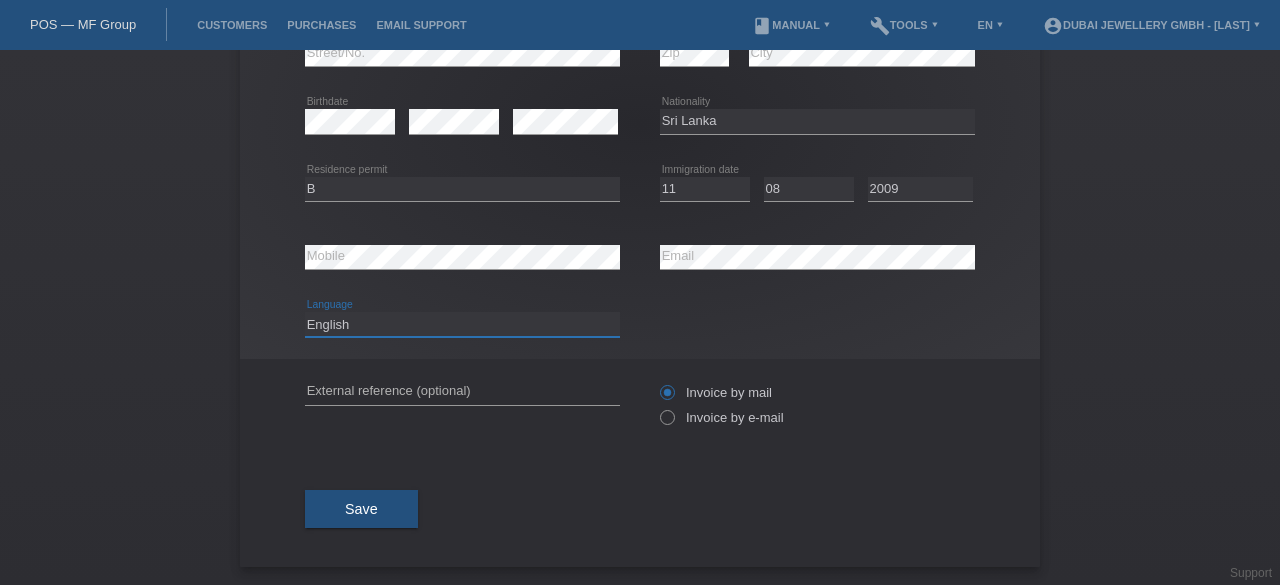 click on "Deutsch
Français
Italiano
English" at bounding box center (462, 324) 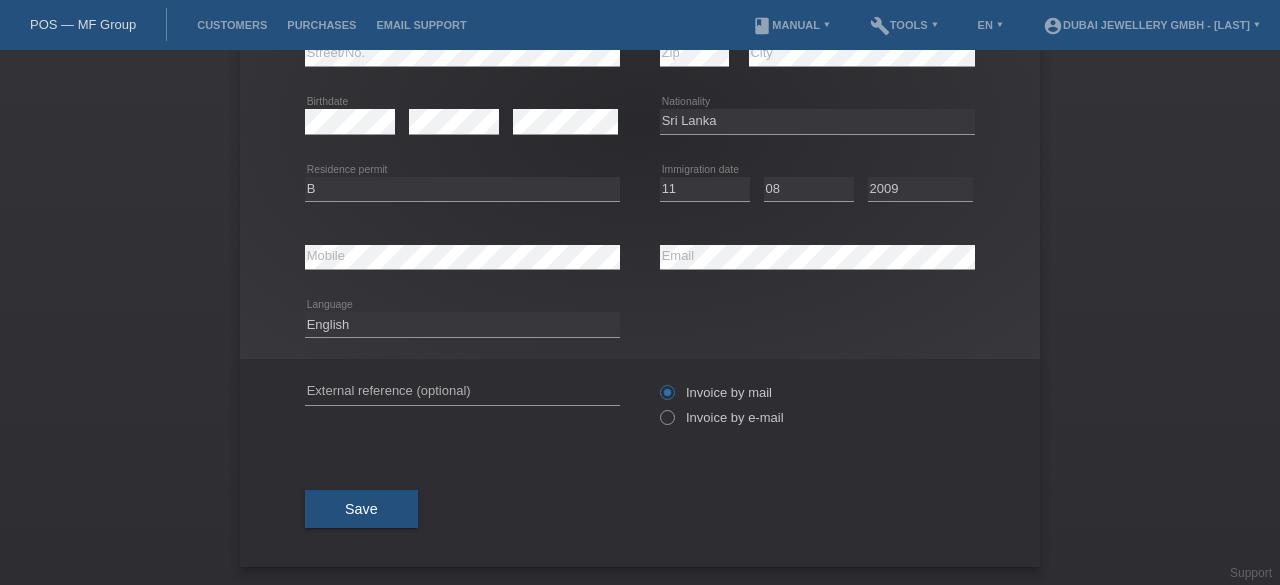 click on "Add customer
Add customer
Add customer
Mr
Ms/Mrs
error" at bounding box center [640, 317] 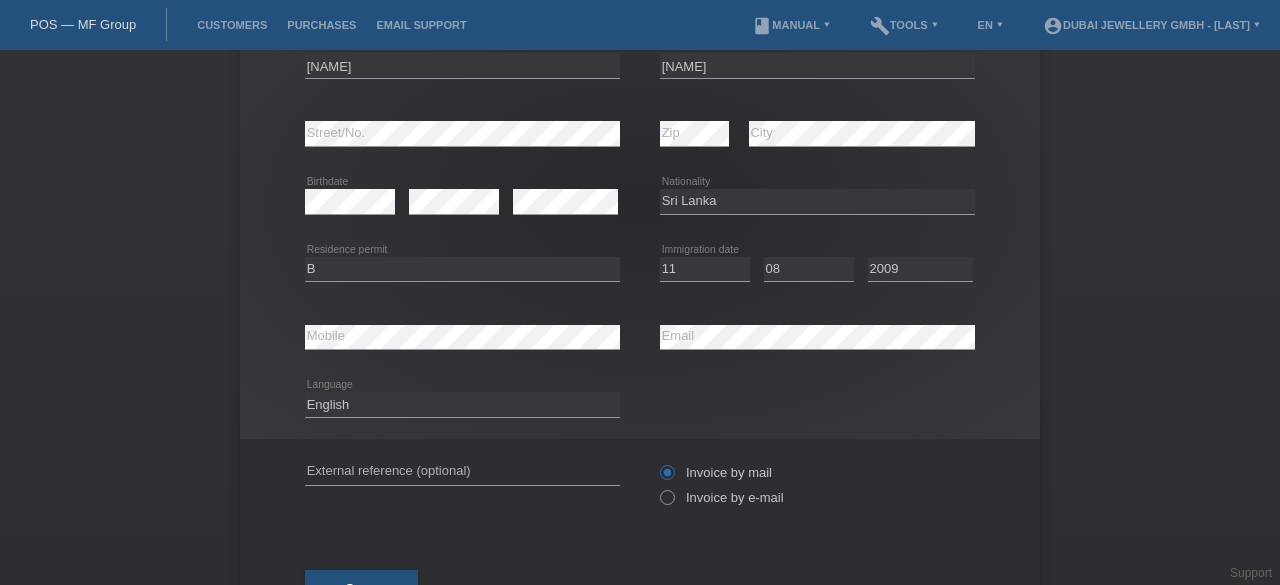 scroll, scrollTop: 153, scrollLeft: 0, axis: vertical 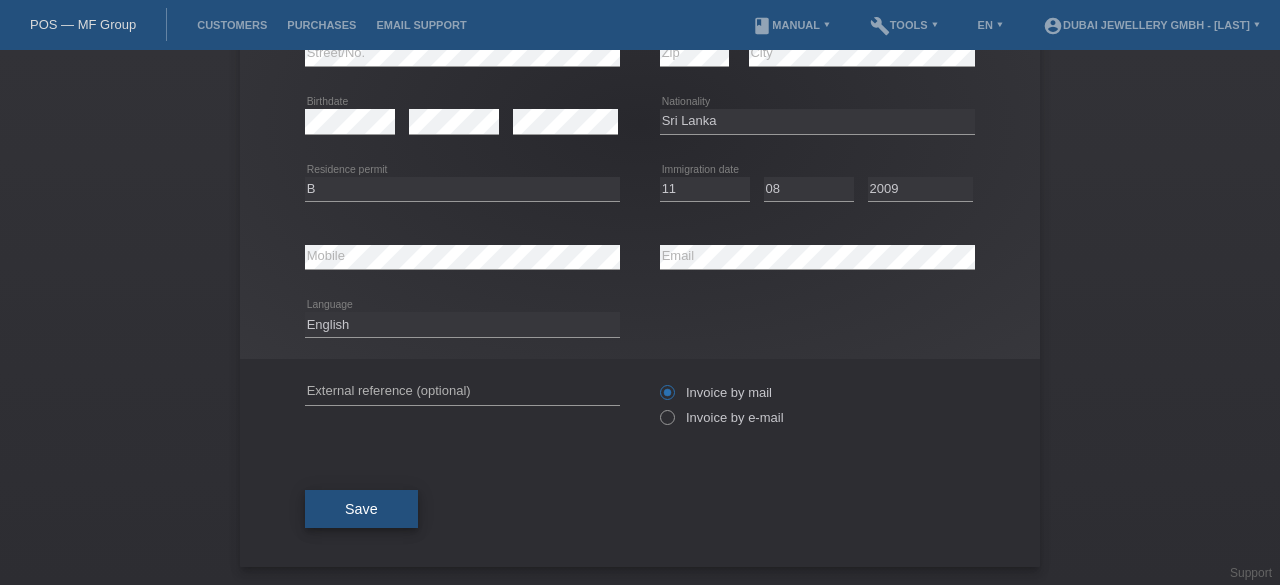 click on "Save" at bounding box center (361, 509) 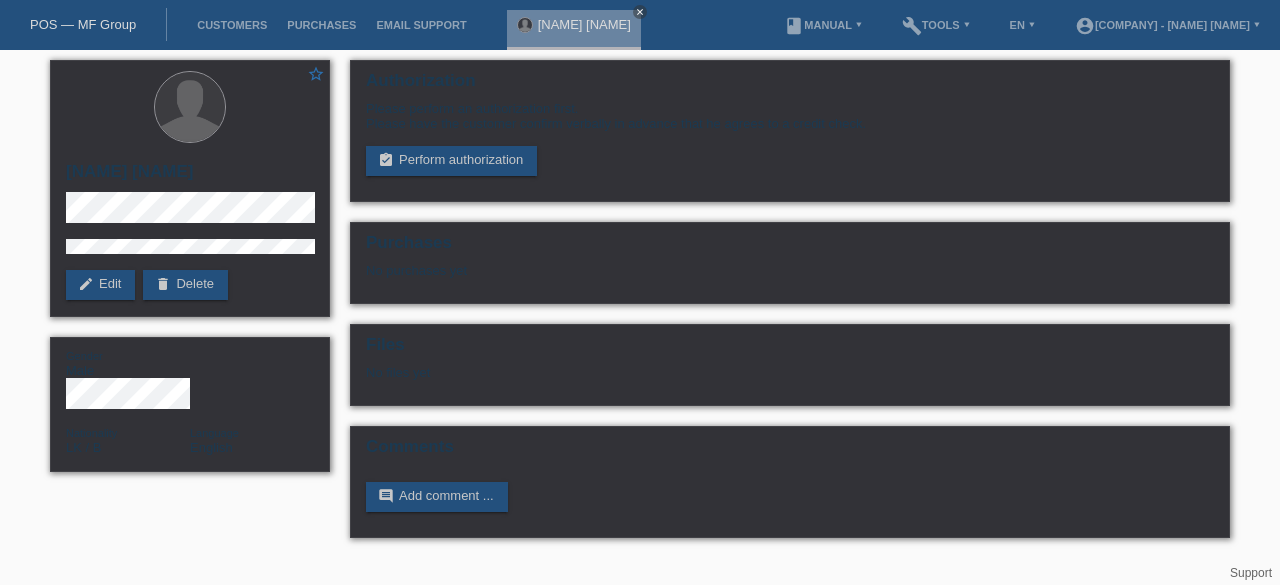 scroll, scrollTop: 0, scrollLeft: 0, axis: both 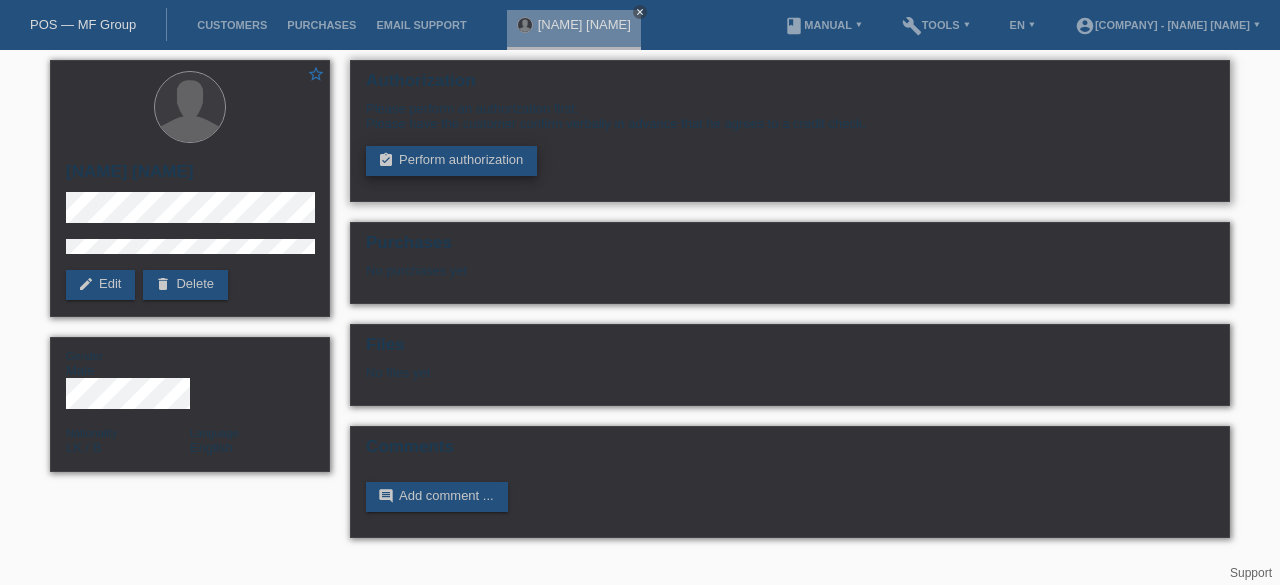 click on "assignment_turned_in  Perform authorization" at bounding box center [451, 161] 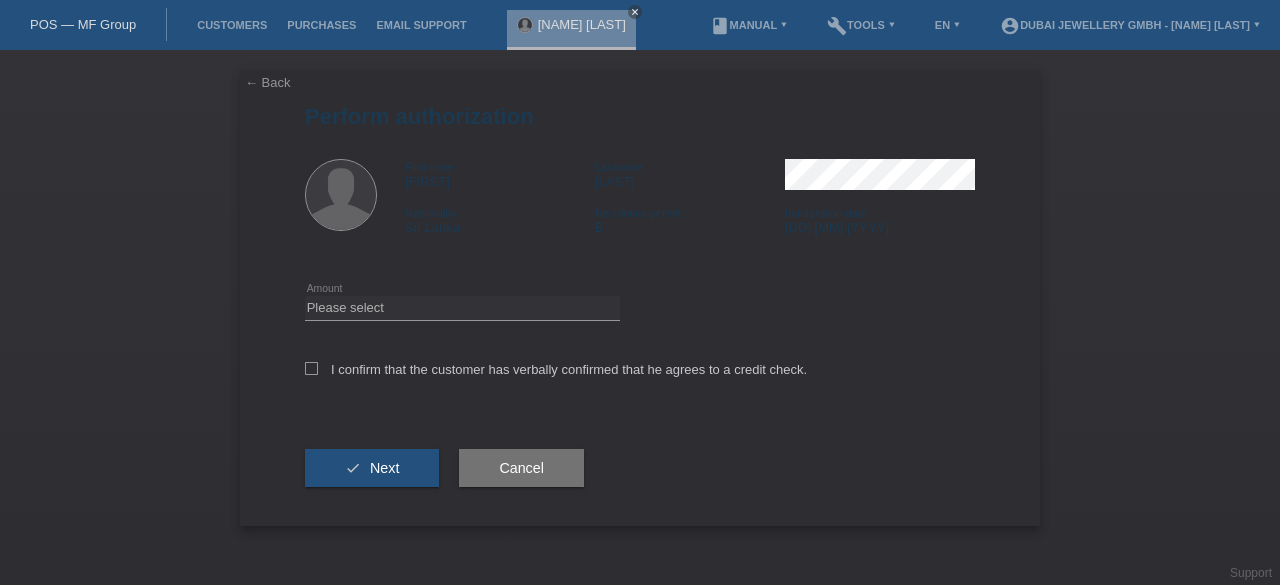 scroll, scrollTop: 0, scrollLeft: 0, axis: both 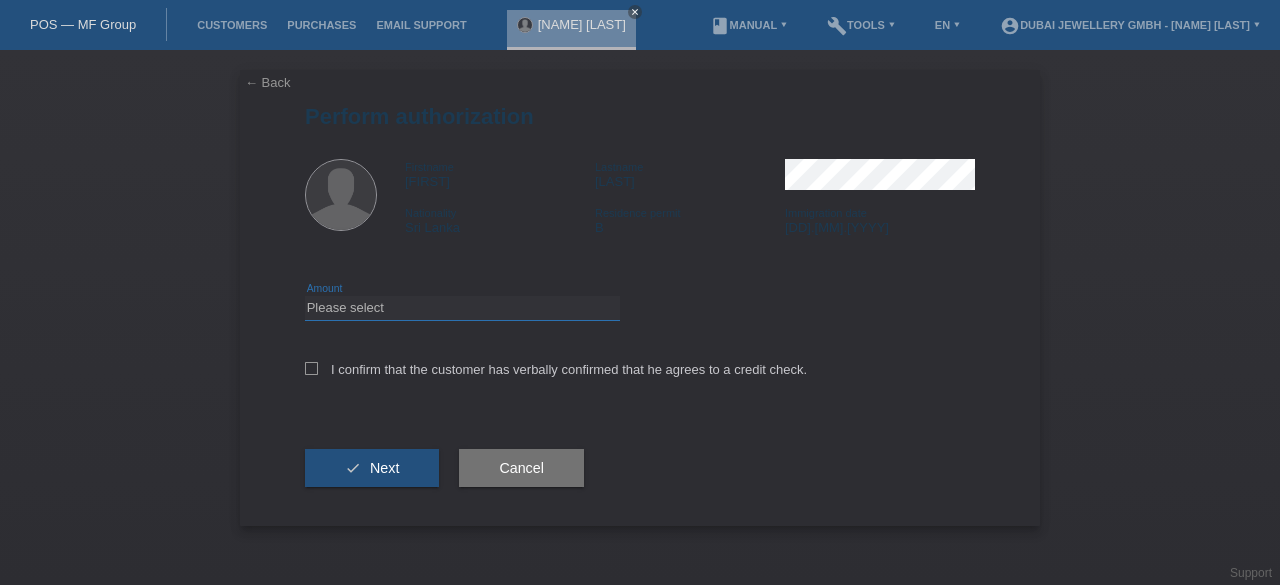 click on "Please select
CHF 1.00 - CHF 499.00
CHF 500.00 - CHF 1'999.00
CHF 2'000.00 - CHF 6'000.00" at bounding box center (462, 308) 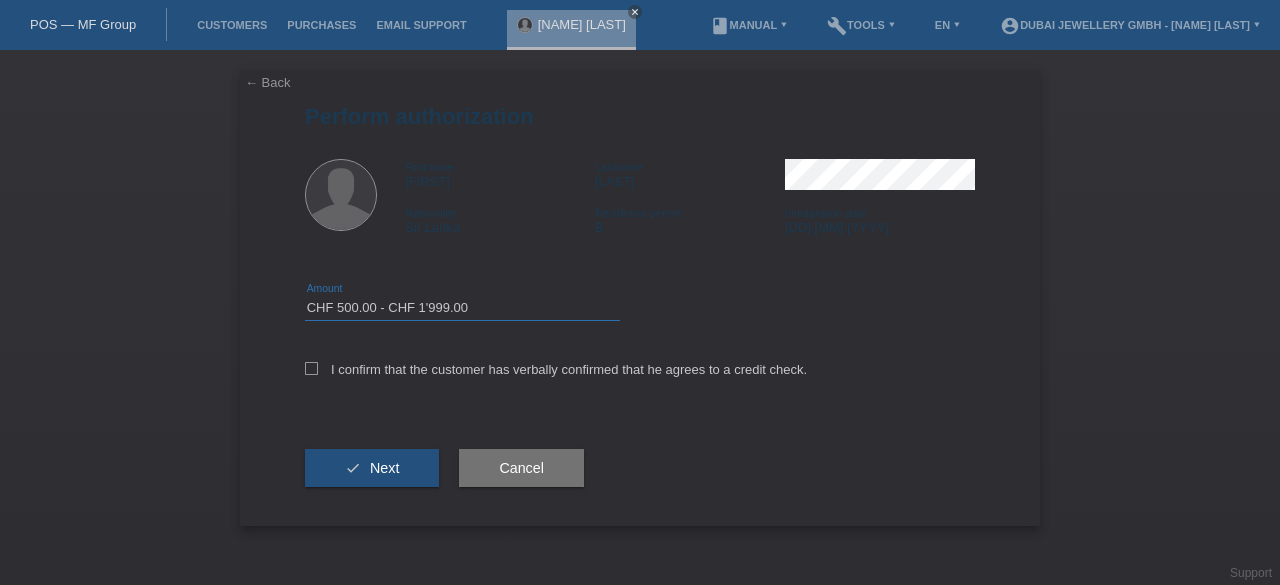 click on "Please select
CHF 1.00 - CHF 499.00
CHF 500.00 - CHF 1'999.00
CHF 2'000.00 - CHF 6'000.00" at bounding box center (462, 308) 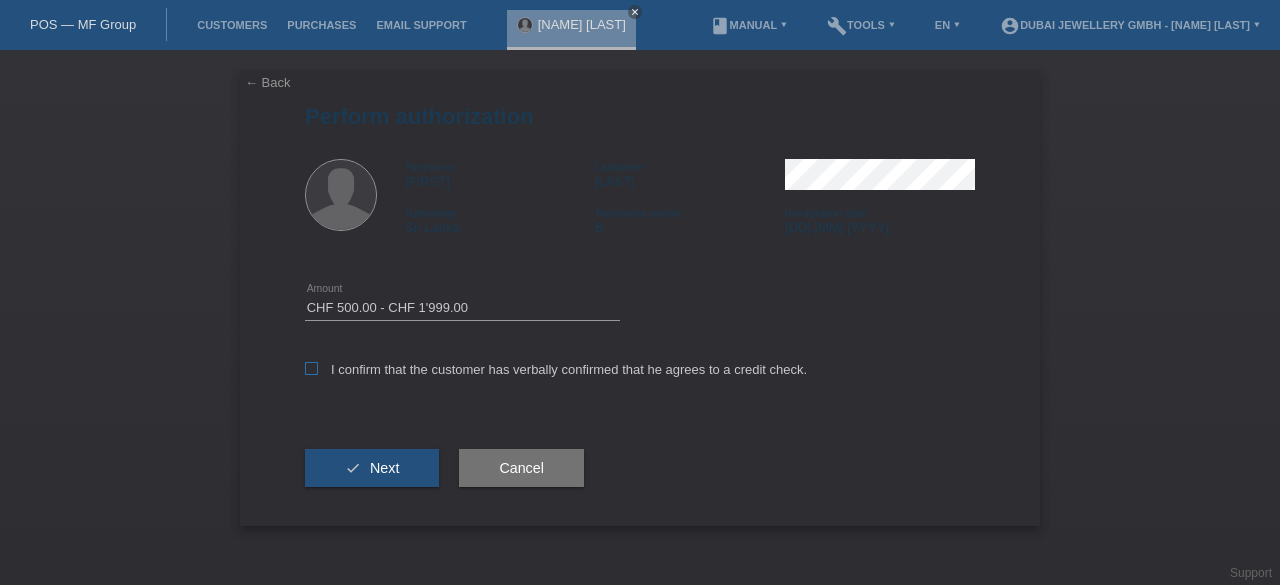 click on "I confirm that the customer has verbally confirmed that he agrees to a credit check." at bounding box center (556, 369) 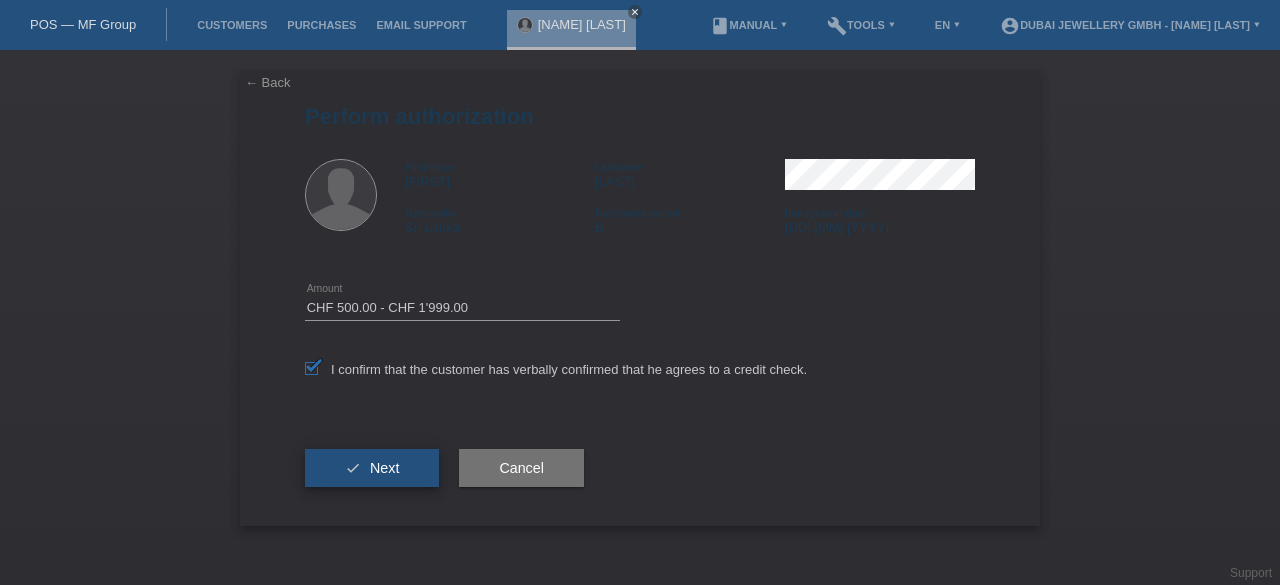 click on "check" at bounding box center [353, 468] 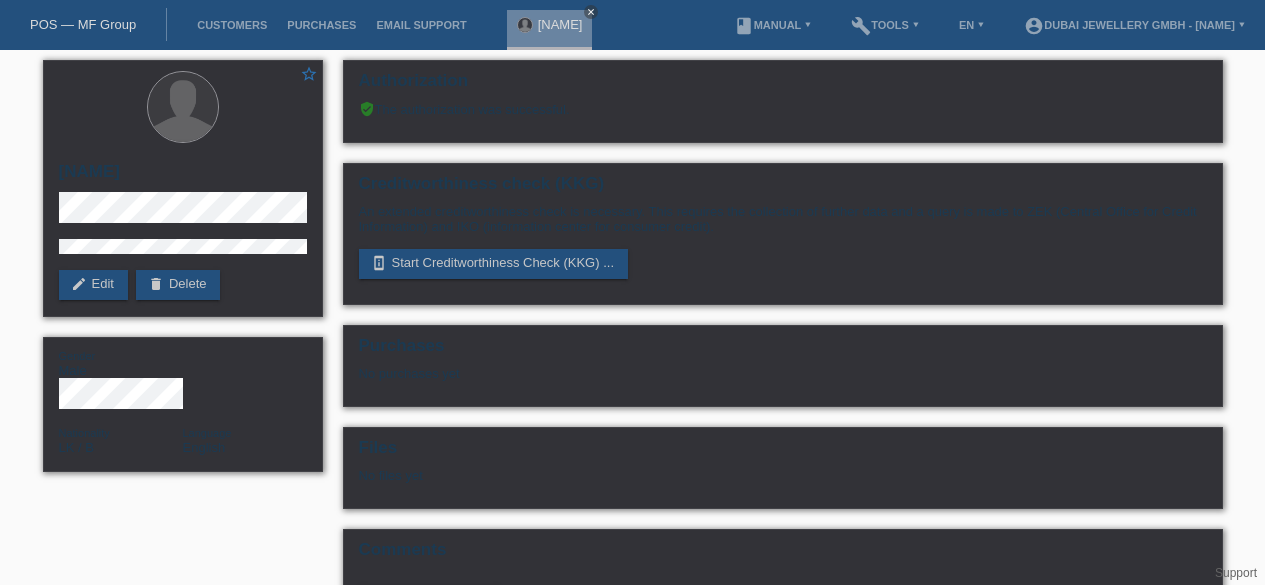 scroll, scrollTop: 0, scrollLeft: 0, axis: both 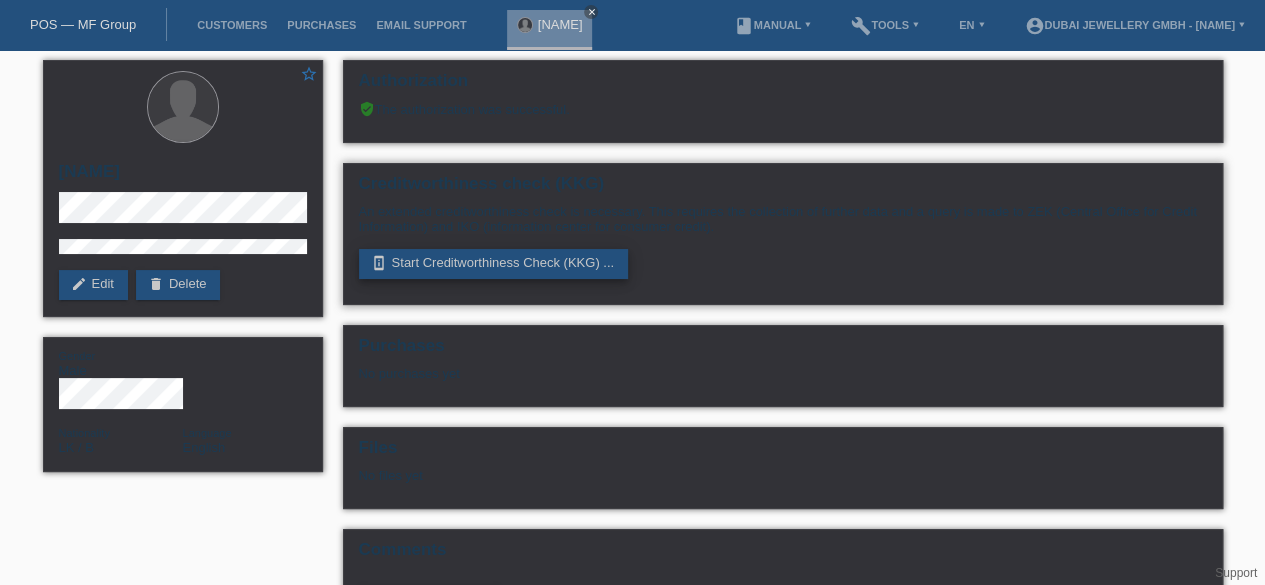 click on "perm_device_information  Start Creditworthiness Check (KKG) ..." at bounding box center [494, 264] 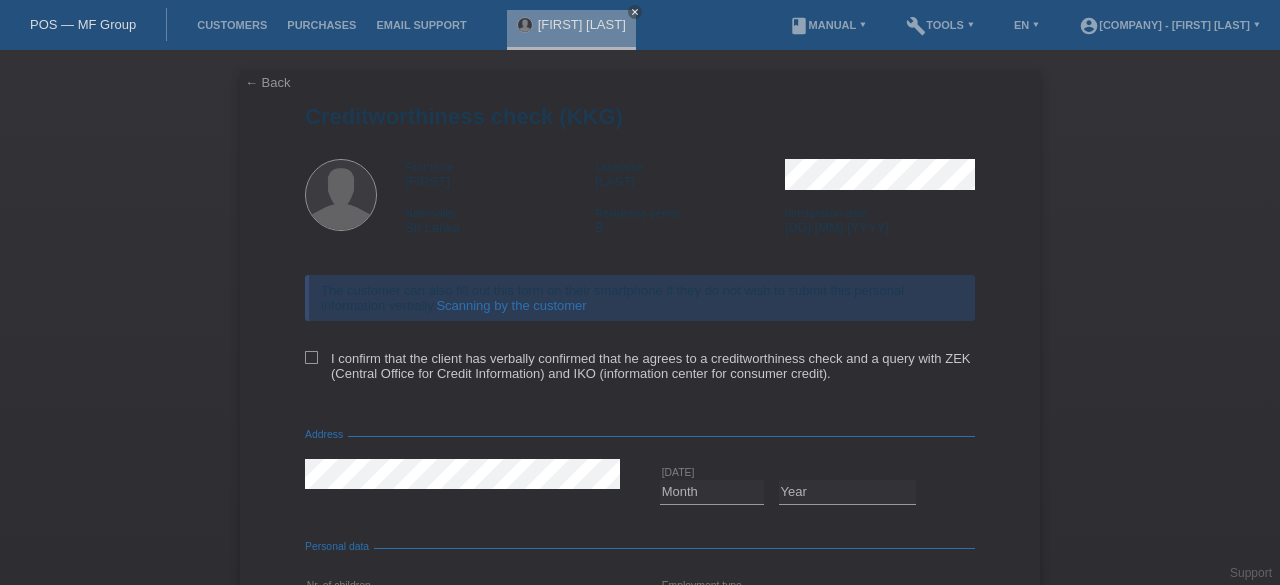 scroll, scrollTop: 0, scrollLeft: 0, axis: both 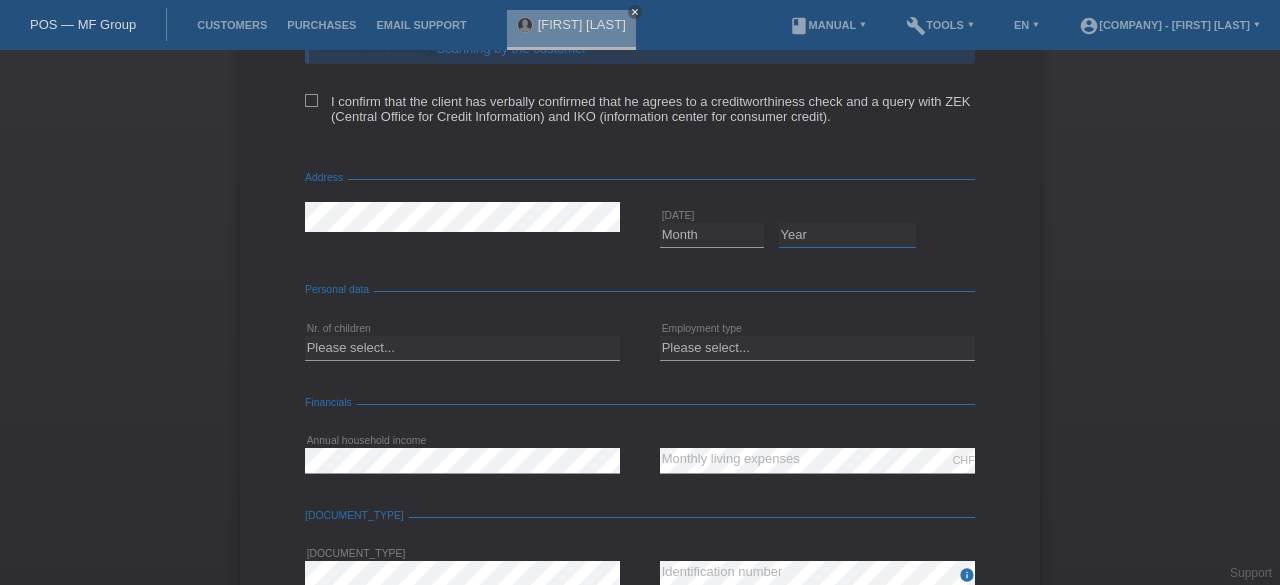 click on "Year
2025
2024
2023
2022
2021
2020
2019
2018
2017
2016 2015 2014 2013 2012 2011 2010 2009 2008 2007 2006 2005 2004 2003" at bounding box center (848, 235) 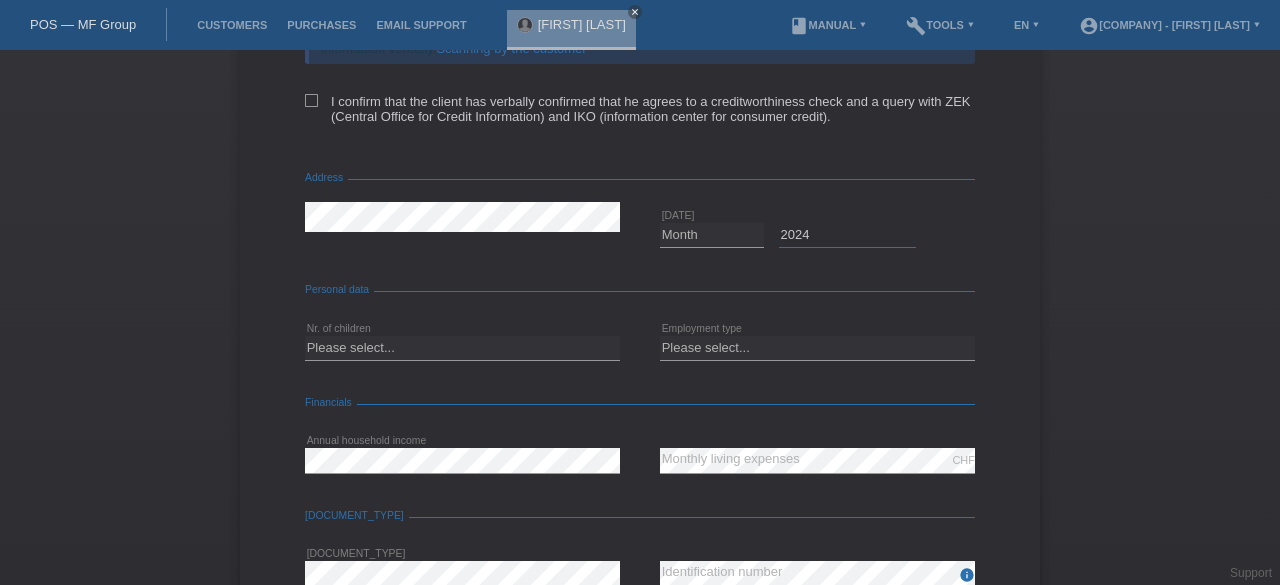 click on "Year
2025
2024
2023
2022
2021
2020
2019
2018
2017
2016 2015 2014 2013 2012 2011 2010 2009 2008 2007 2006 2005 2004 2003" at bounding box center [848, 235] 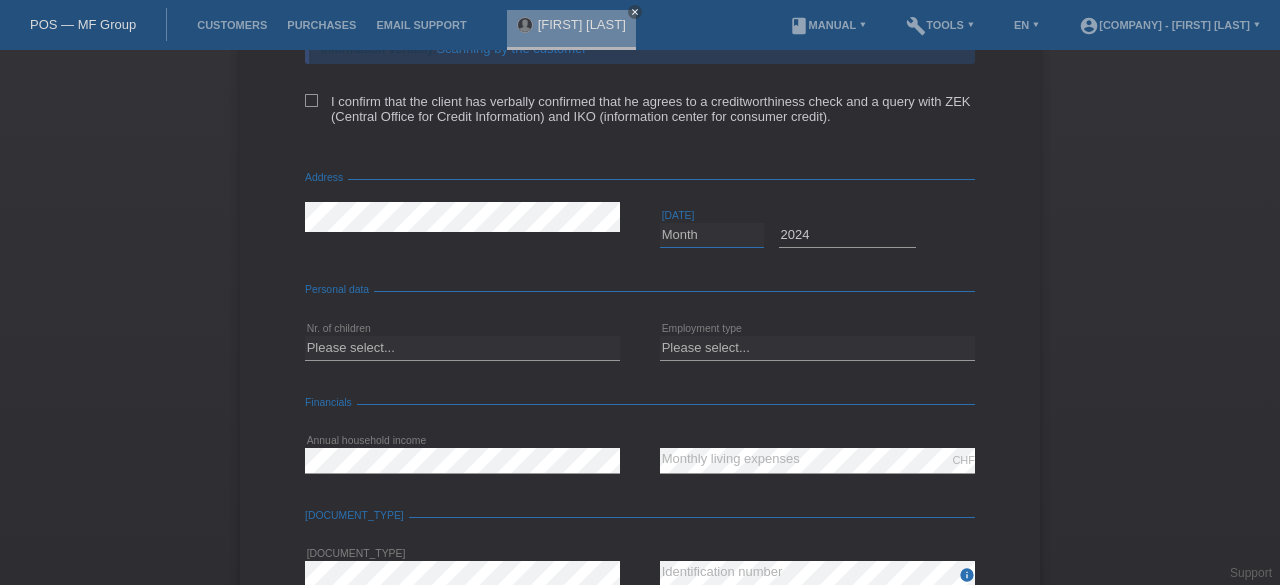 click on "Month
01
02
03
04
05
06
07
08
09
10" at bounding box center [712, 235] 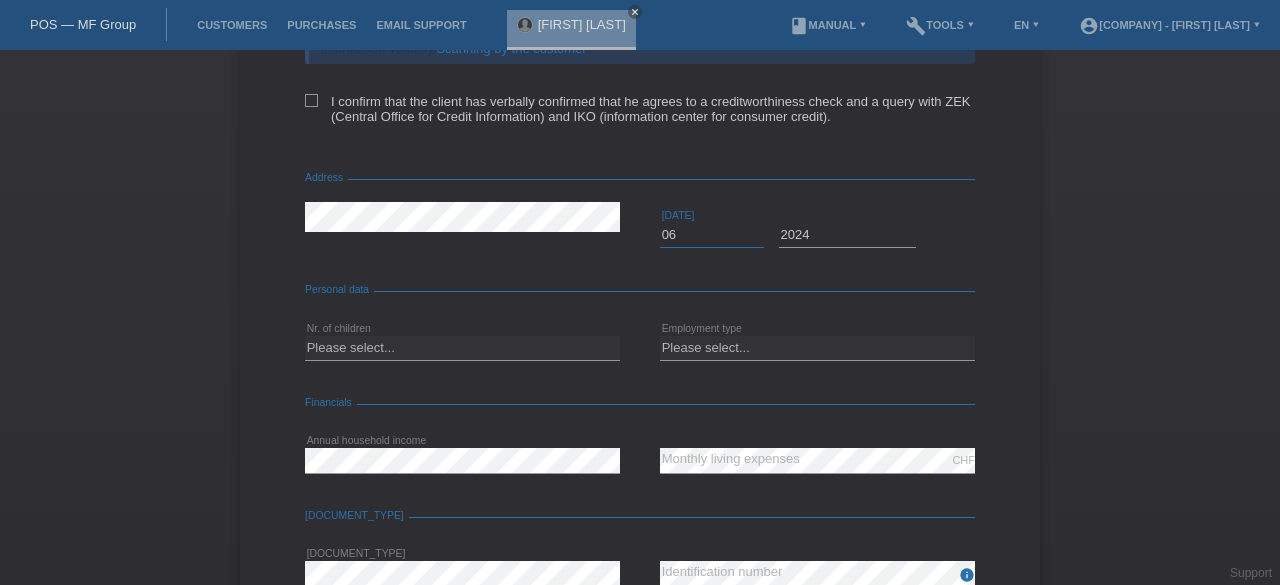 click on "Month
01
02
03
04
05
06
07
08
09
10" at bounding box center (712, 235) 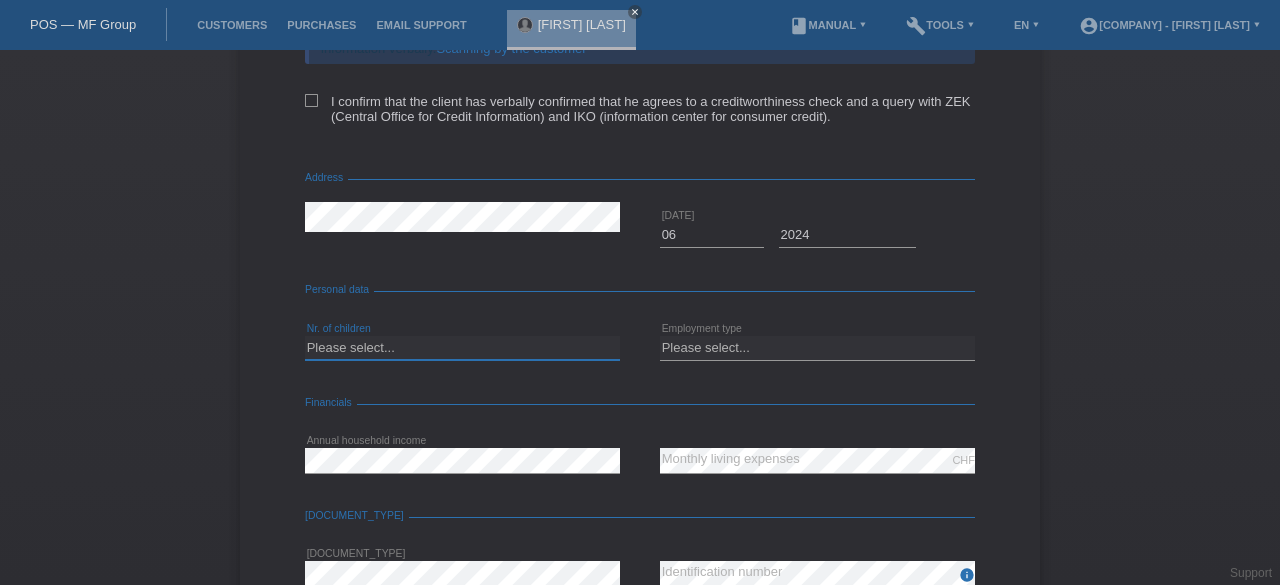 click on "Please select...
0
1
2
3
4
5
6
7
8
9" at bounding box center [462, 348] 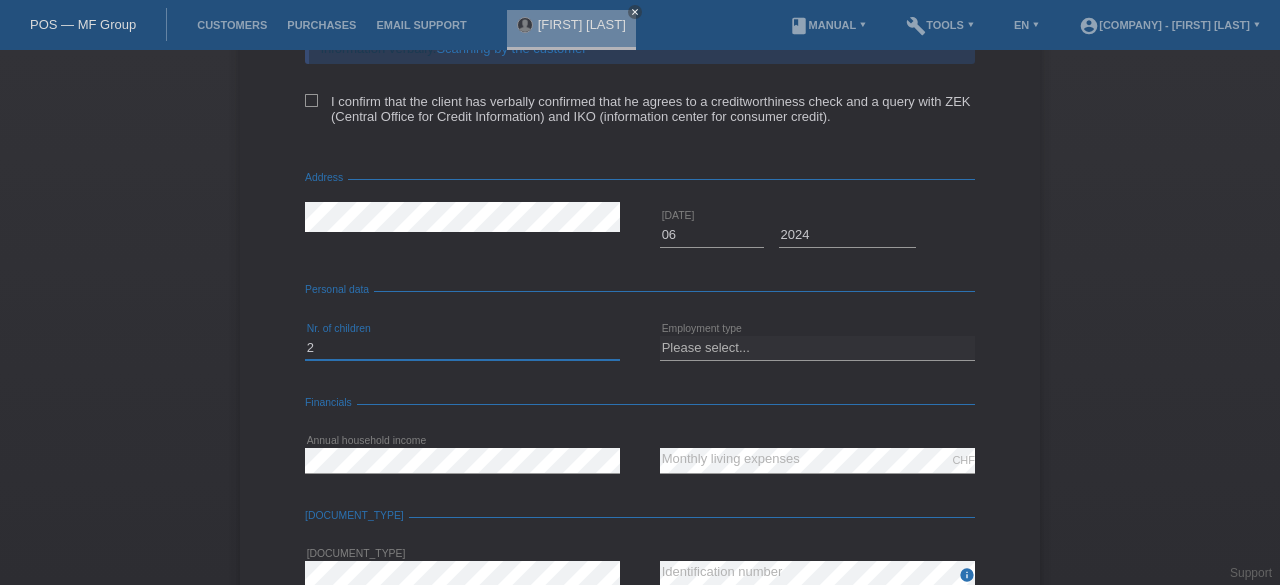click on "Please select...
0
1
2
3
4
5
6
7
8
9" at bounding box center (462, 348) 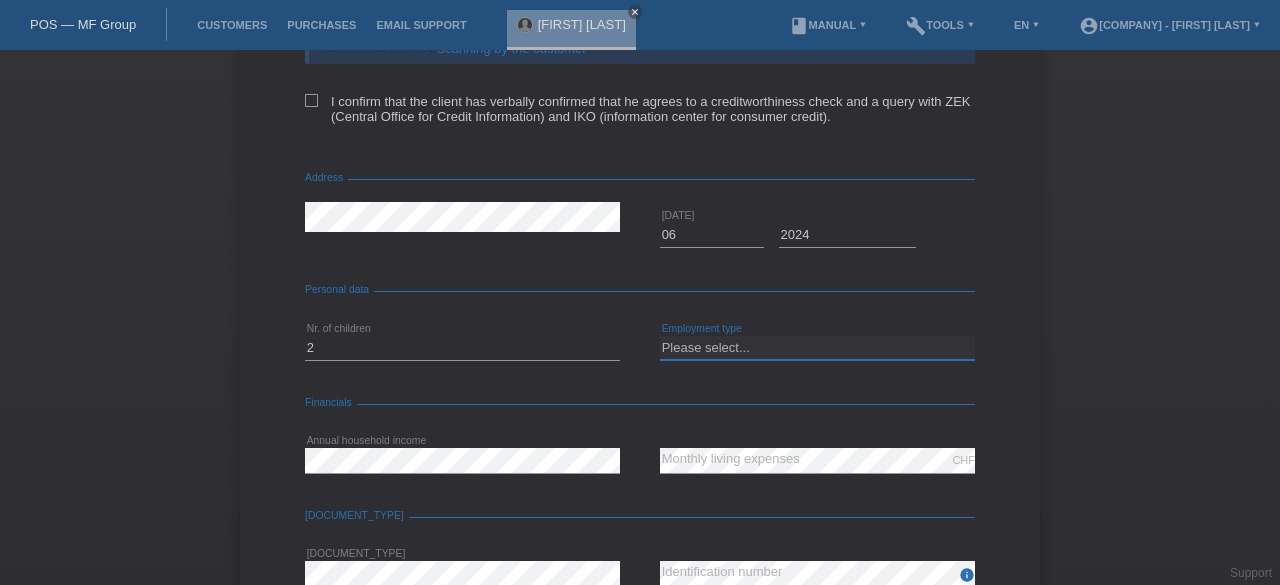 click on "Please select...
Unlimited
Temporary
Student/apprentice
Retired
Unemployed
Housewife/homemaker
Independent" at bounding box center (817, 348) 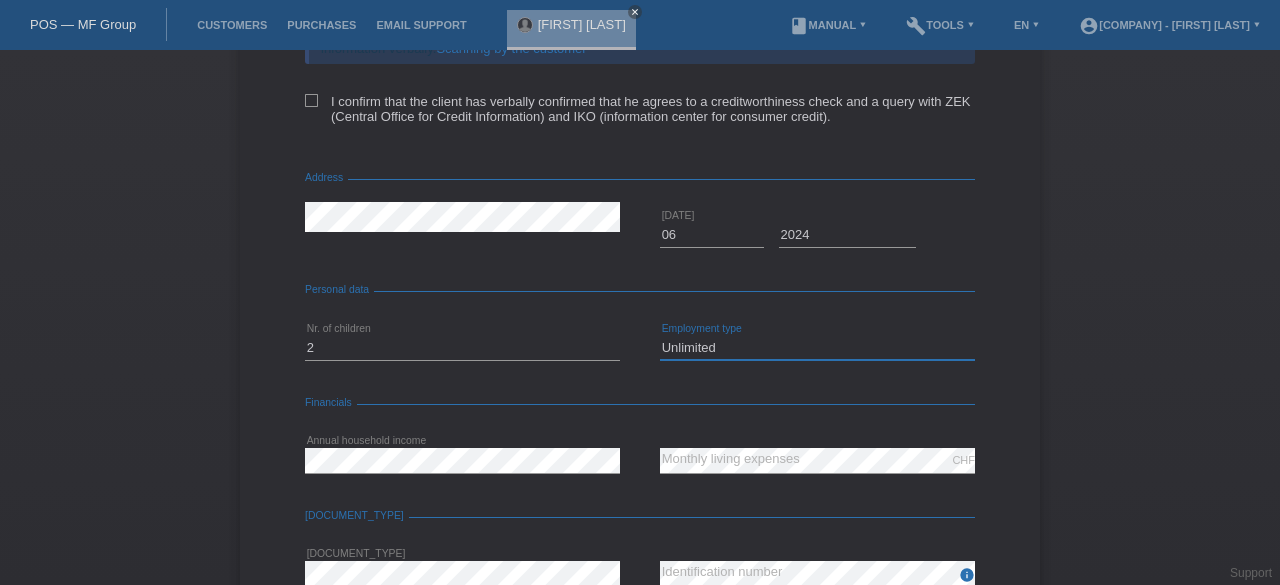 click on "Please select...
Unlimited
Temporary
Student/apprentice
Retired
Unemployed
Housewife/homemaker
Independent" at bounding box center (817, 348) 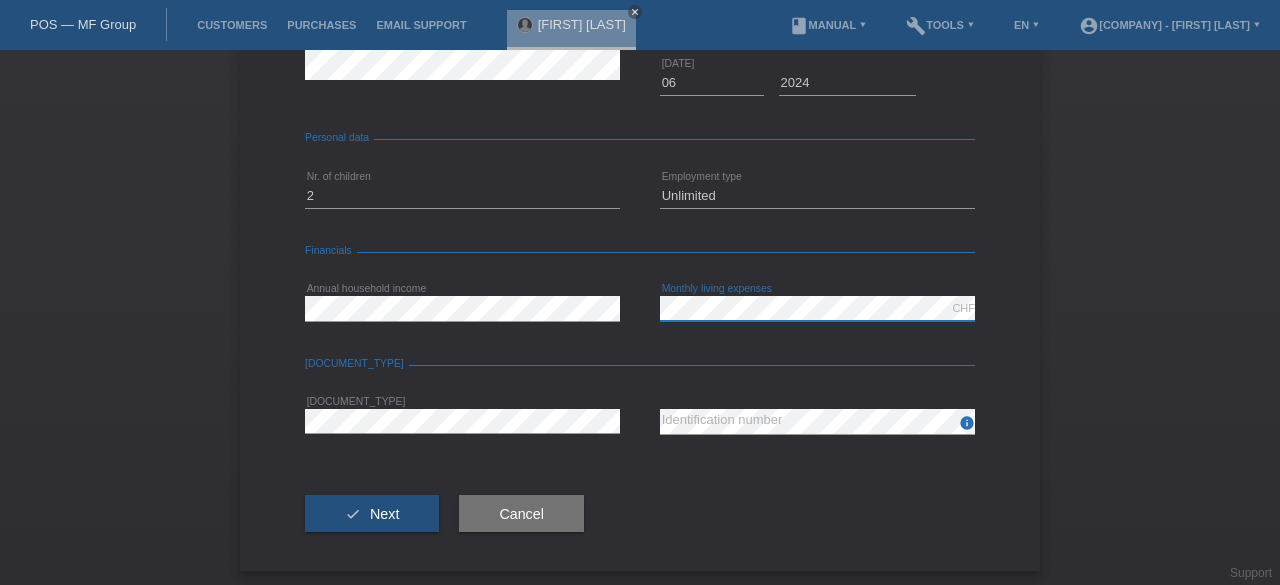 scroll, scrollTop: 416, scrollLeft: 0, axis: vertical 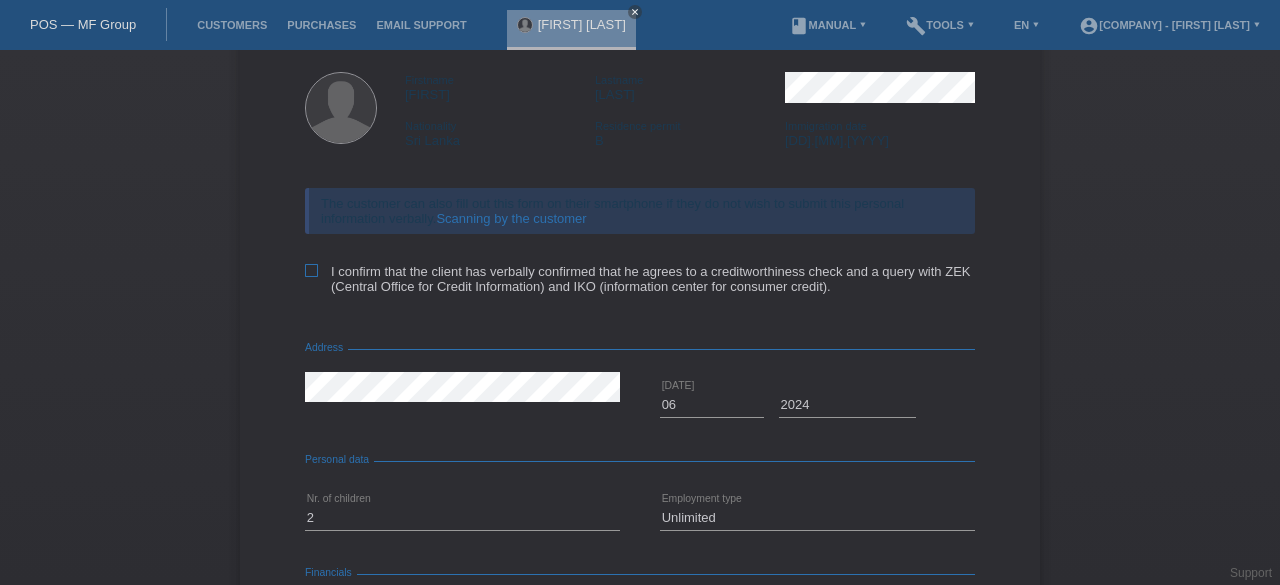 click at bounding box center [311, 270] 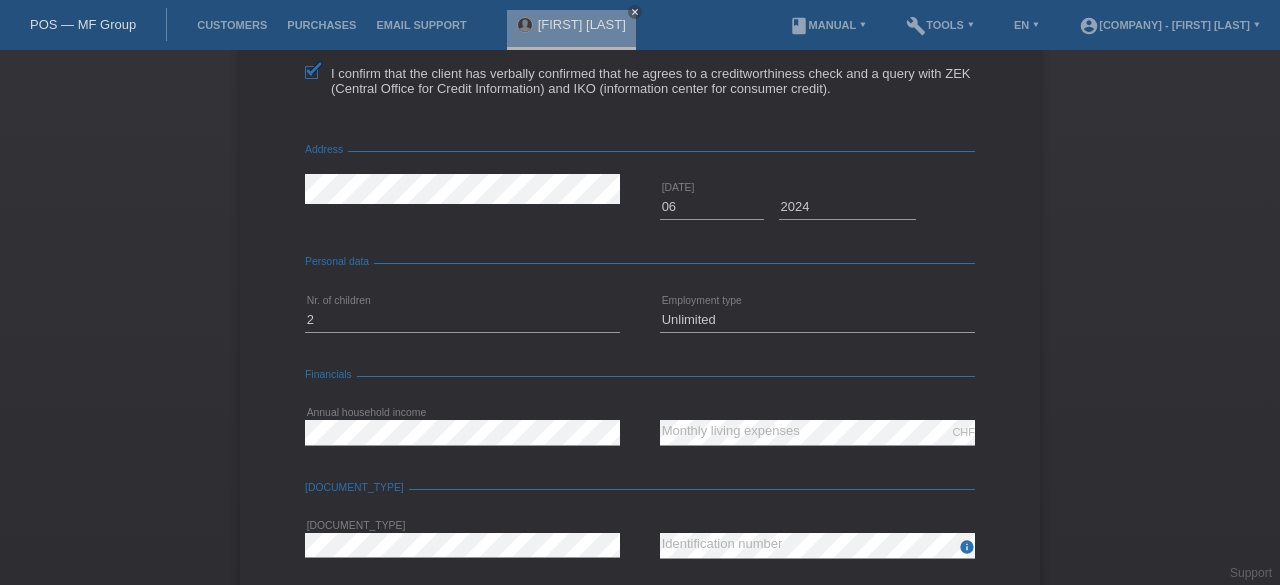 scroll, scrollTop: 416, scrollLeft: 0, axis: vertical 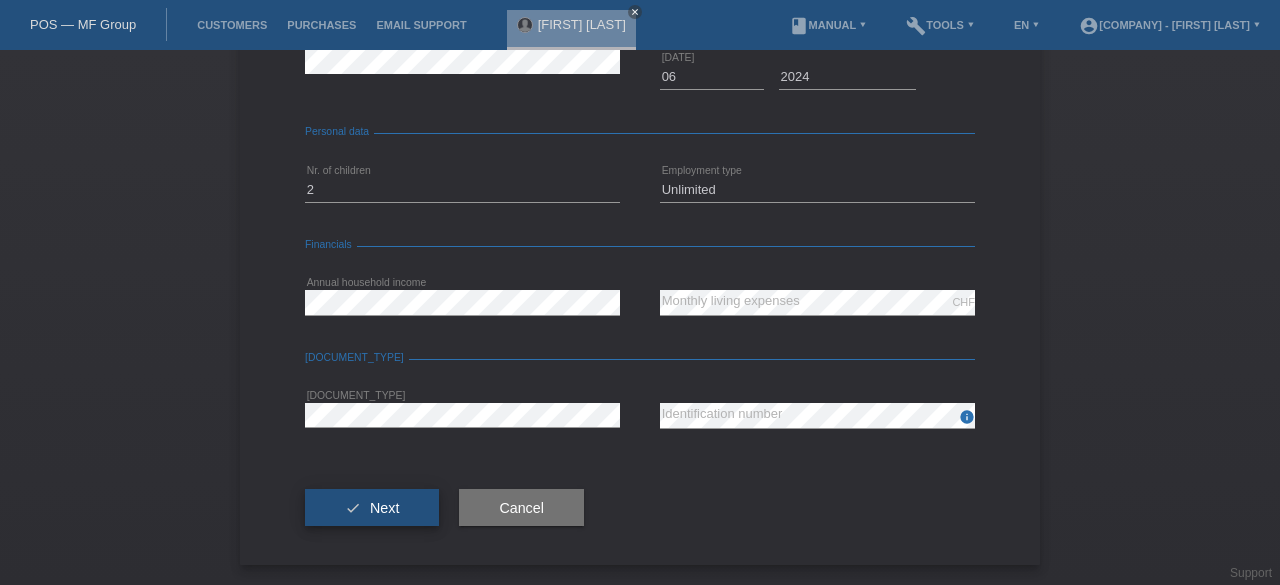 click on "Next" at bounding box center (384, 508) 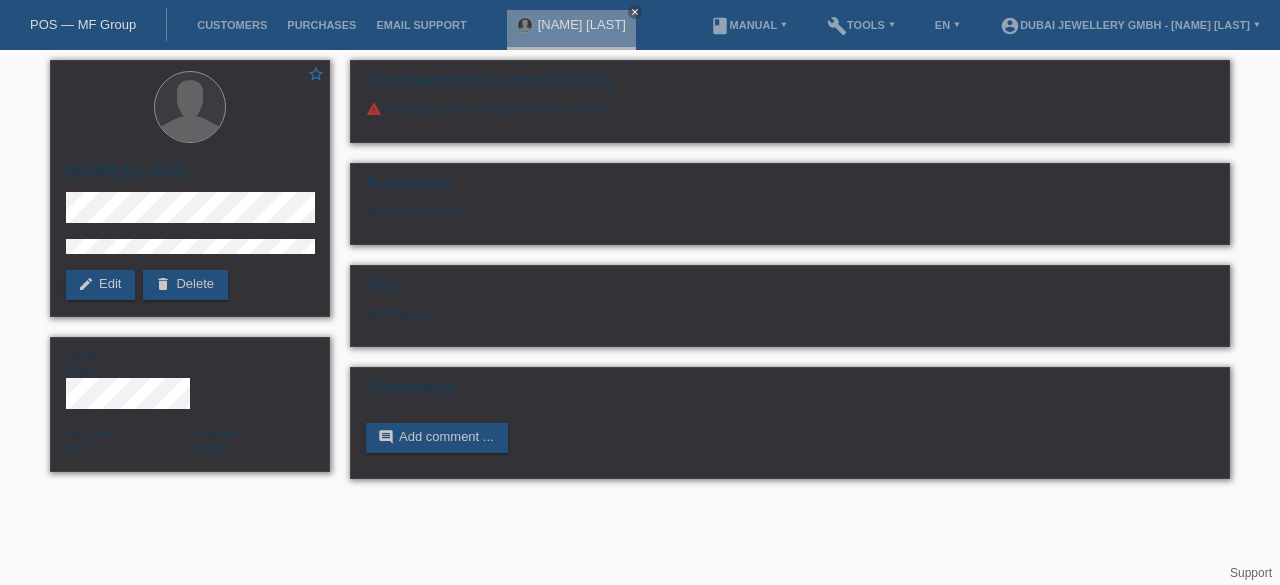 scroll, scrollTop: 0, scrollLeft: 0, axis: both 